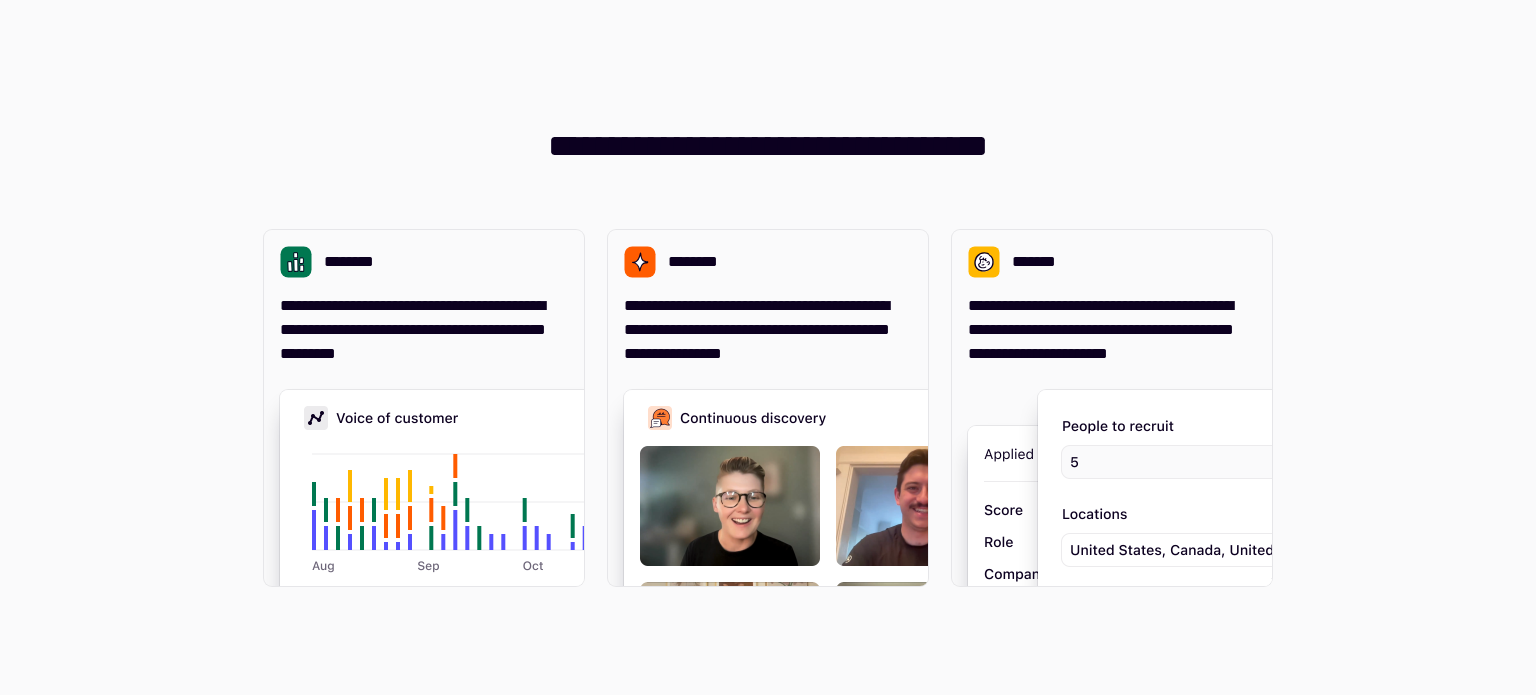 scroll, scrollTop: 0, scrollLeft: 0, axis: both 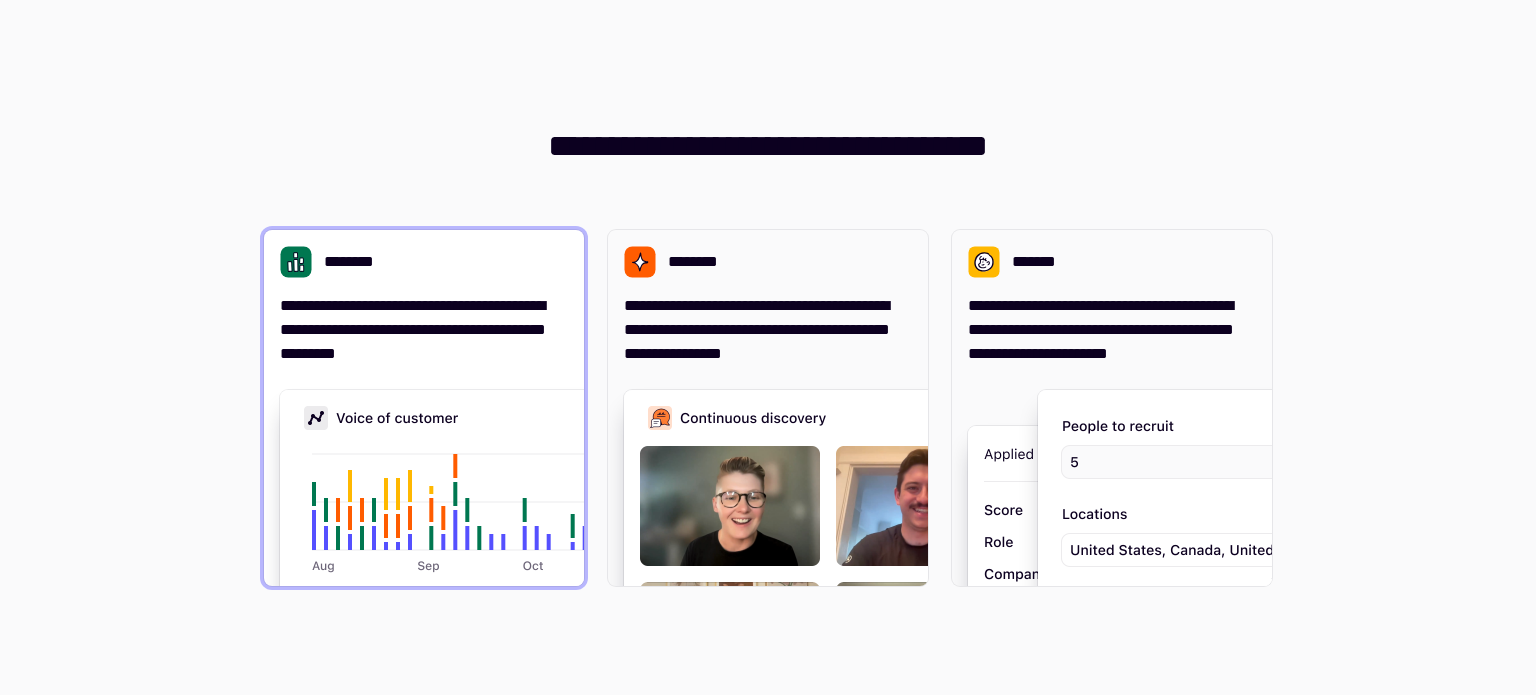 click on "**********" at bounding box center [424, 330] 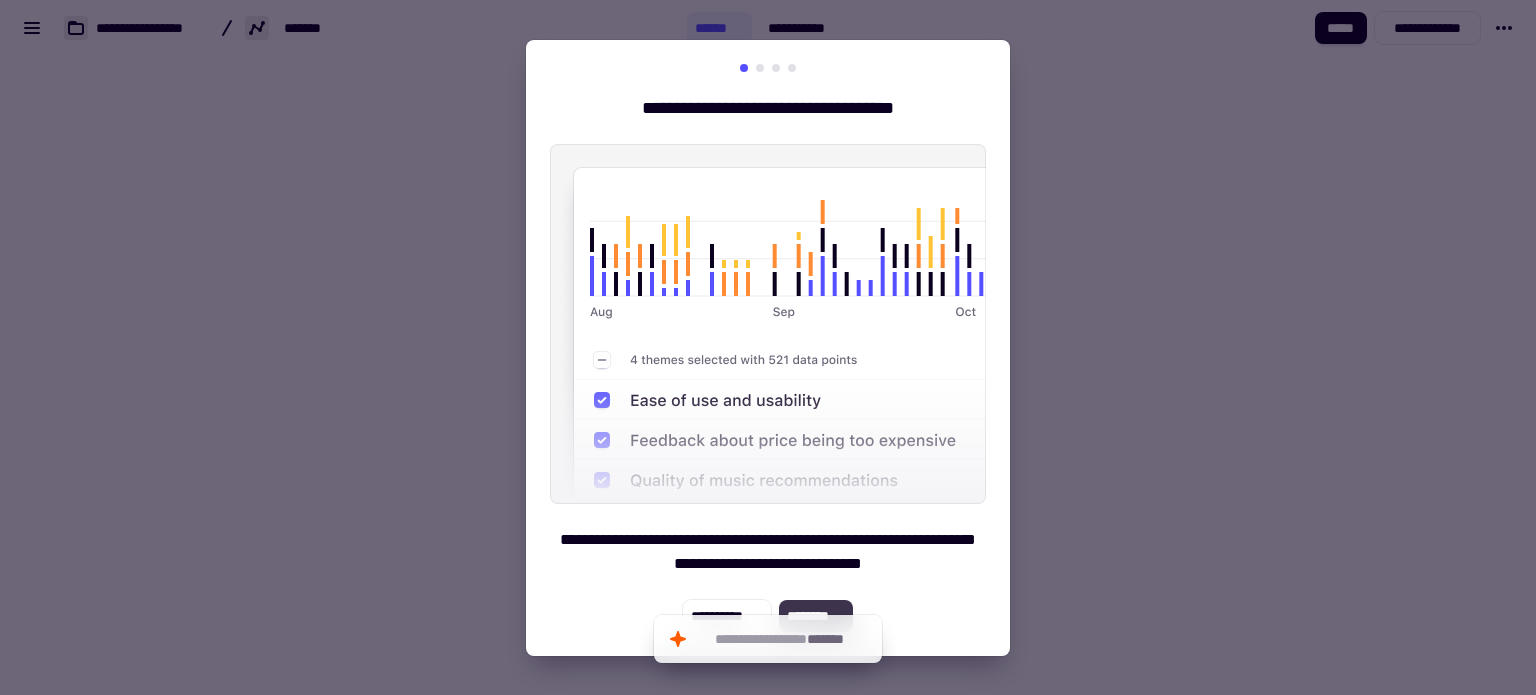 click on "********" 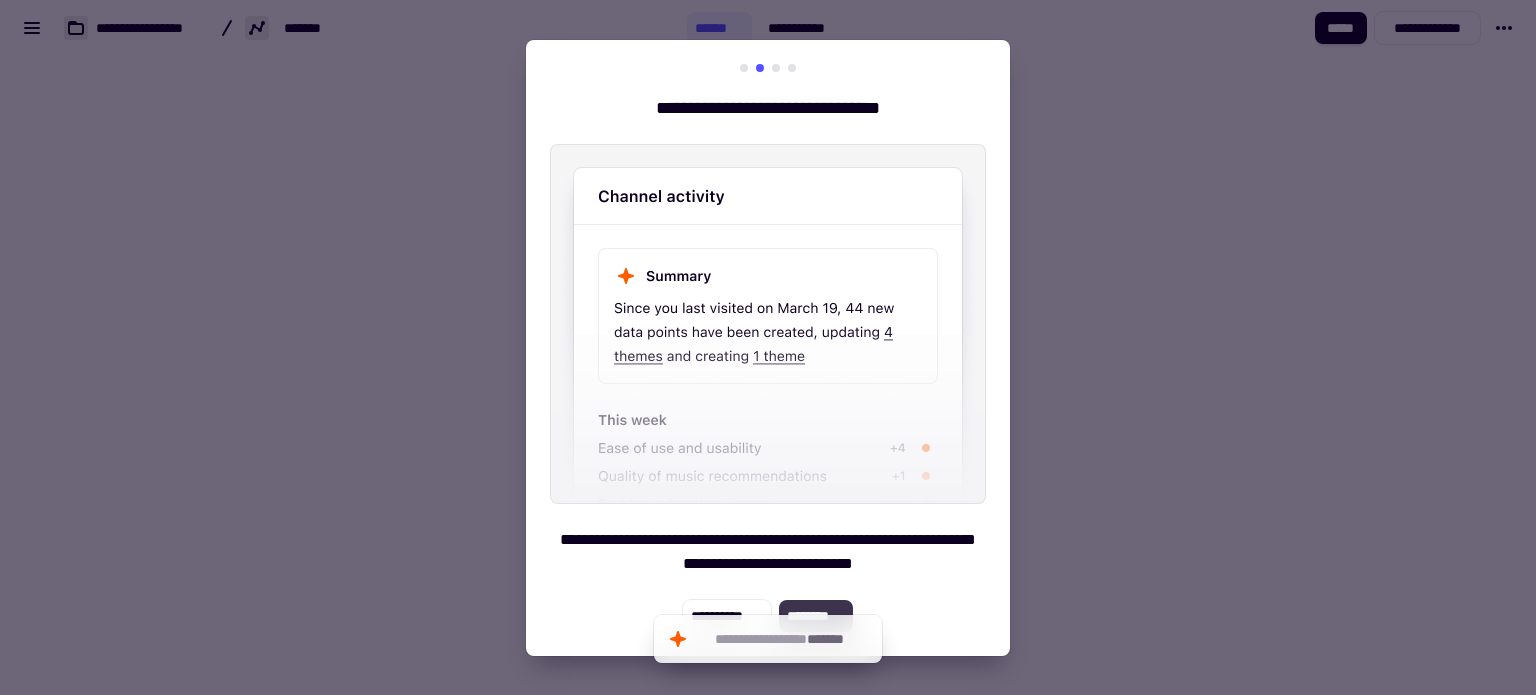 click on "********" 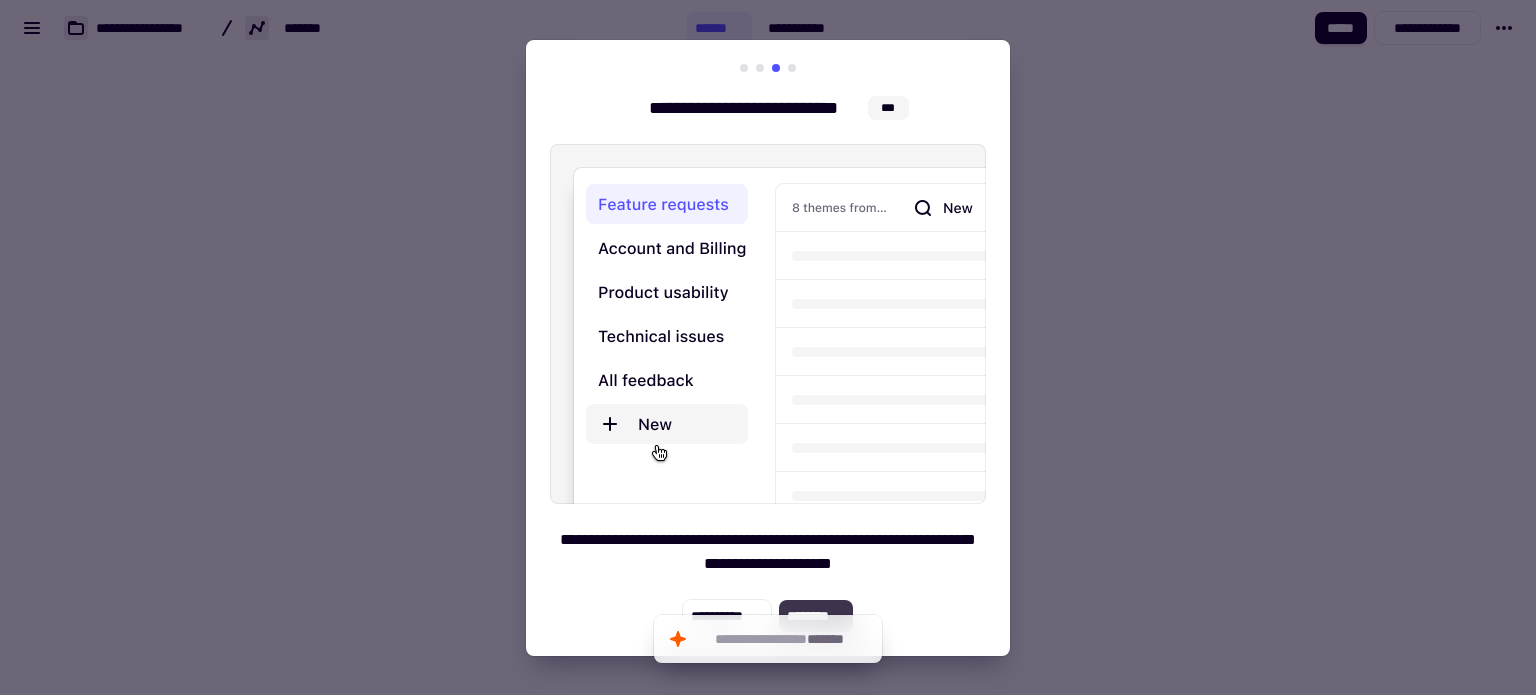 click on "********" 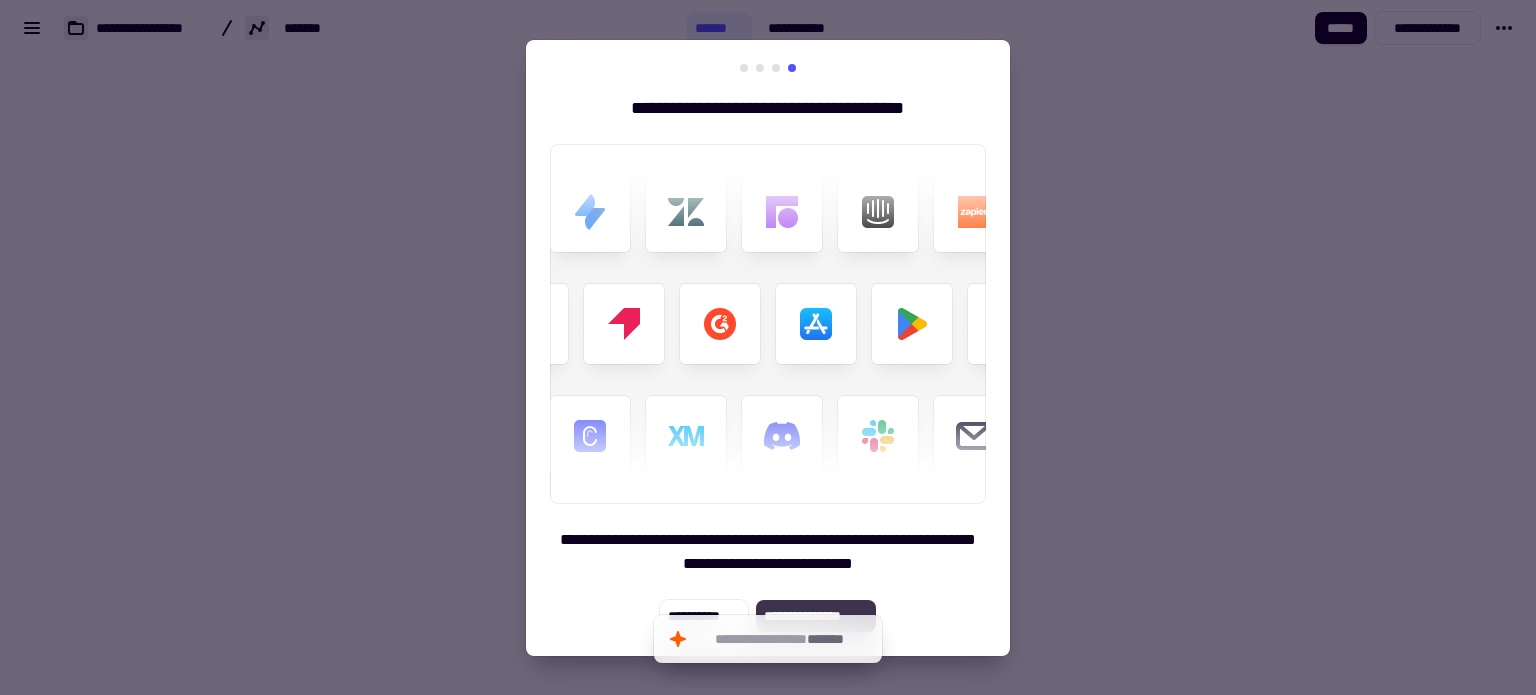 click on "**********" 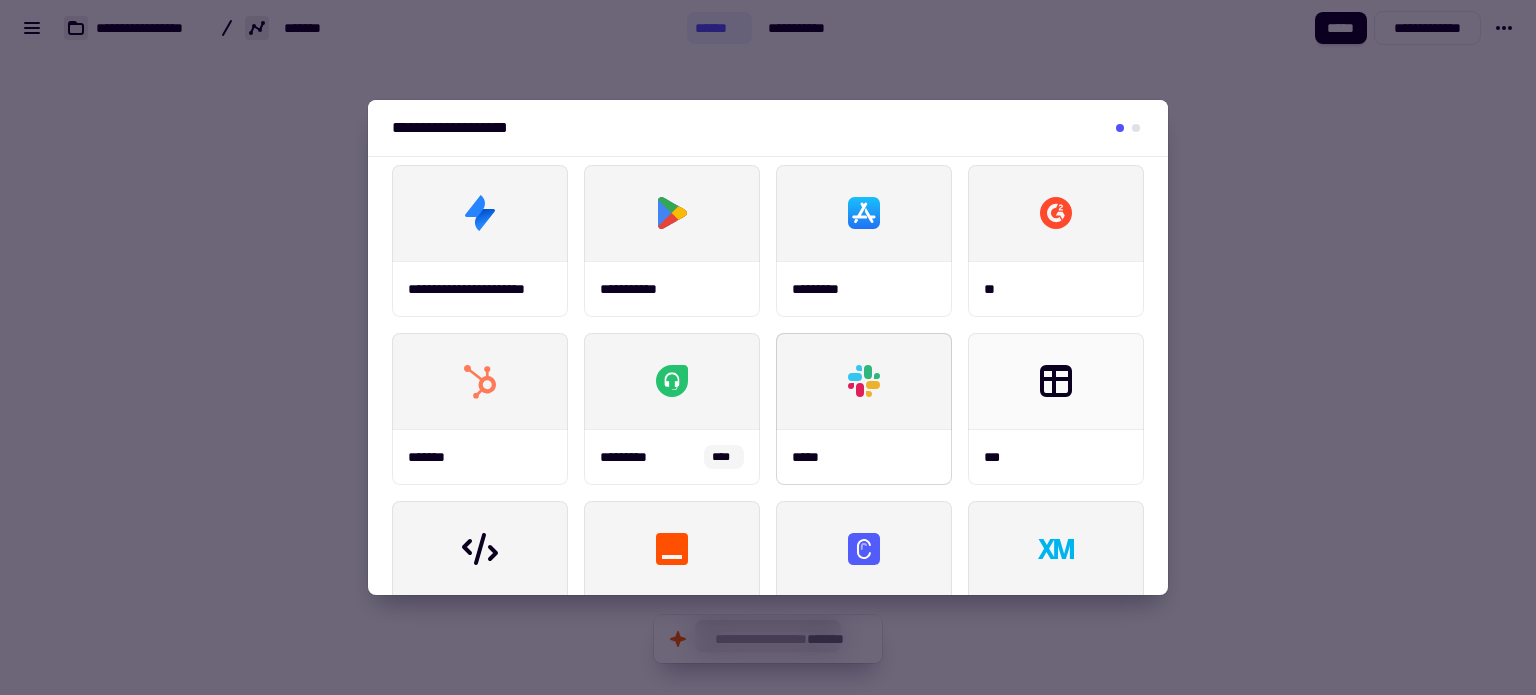 scroll, scrollTop: 32, scrollLeft: 0, axis: vertical 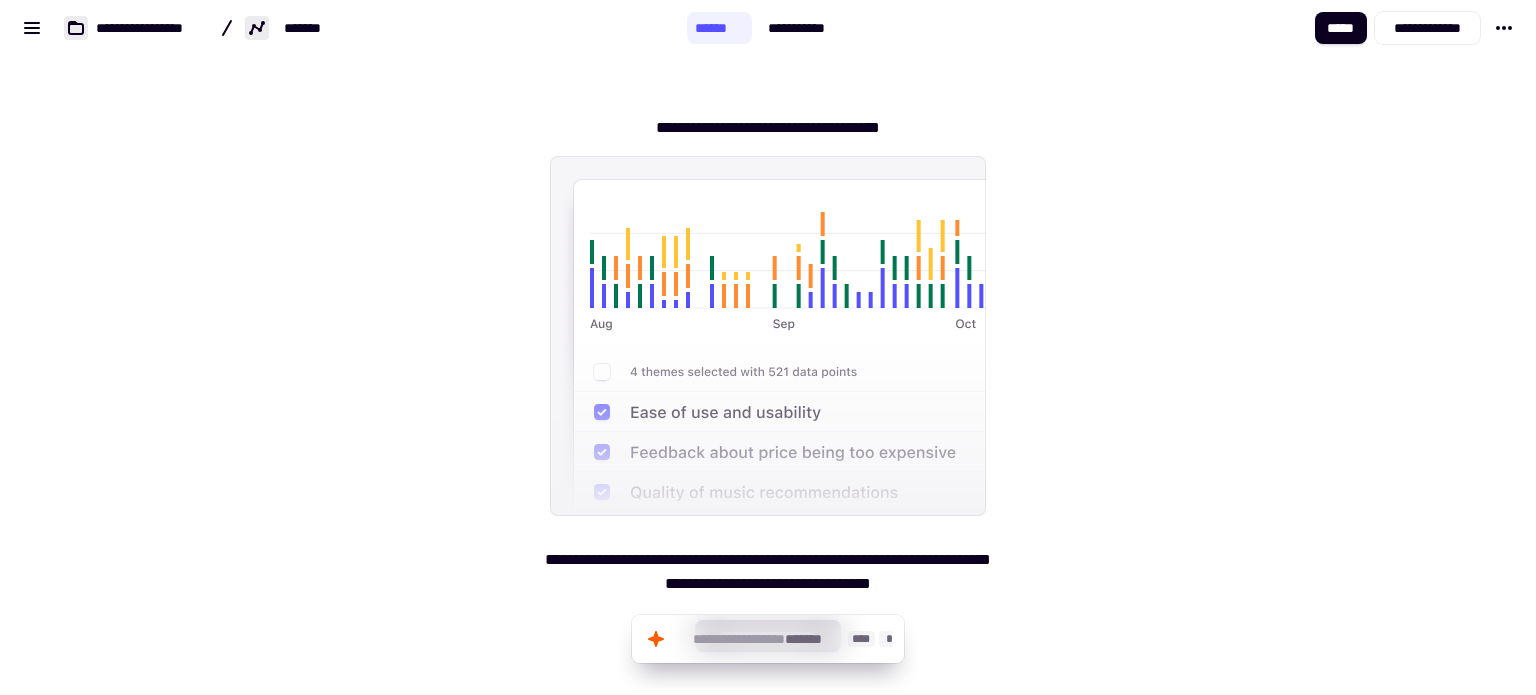 click on "*******" 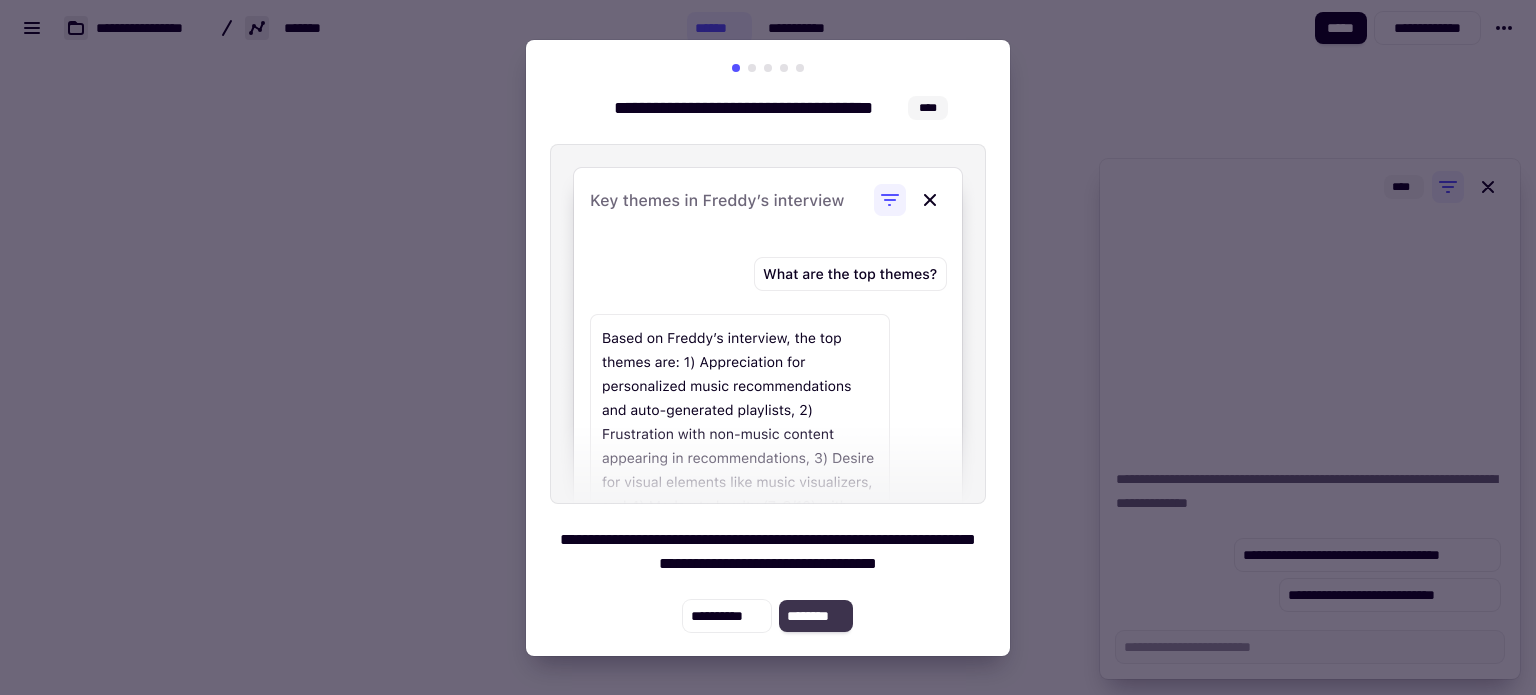 click on "********" 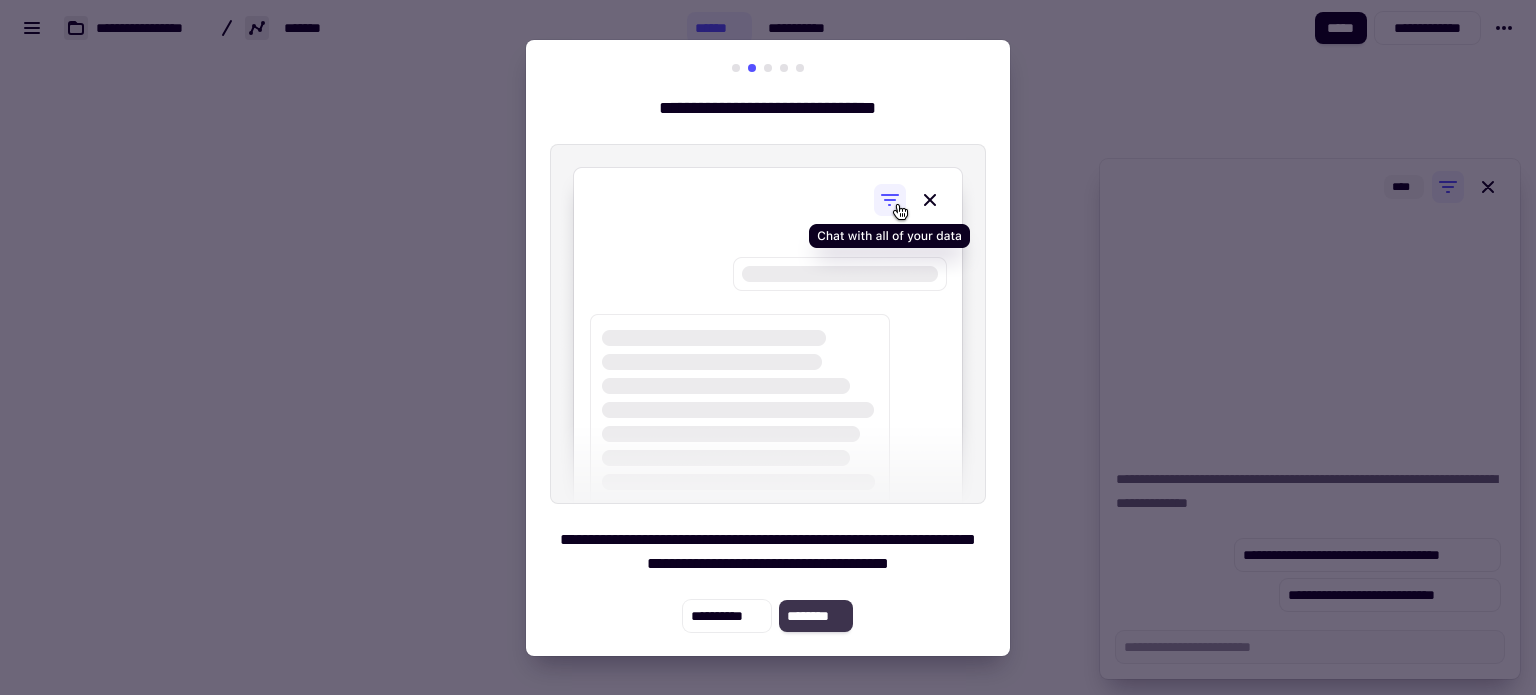 click on "********" 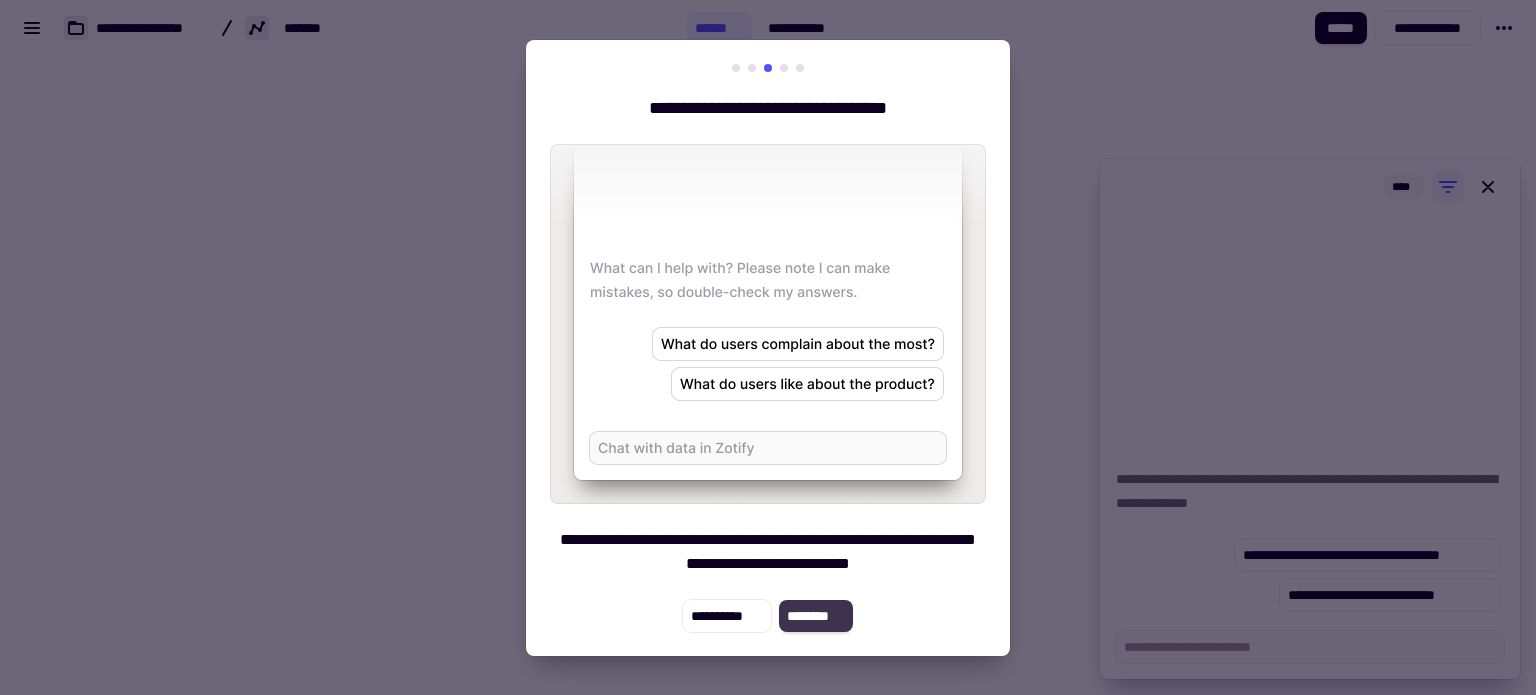 click on "********" 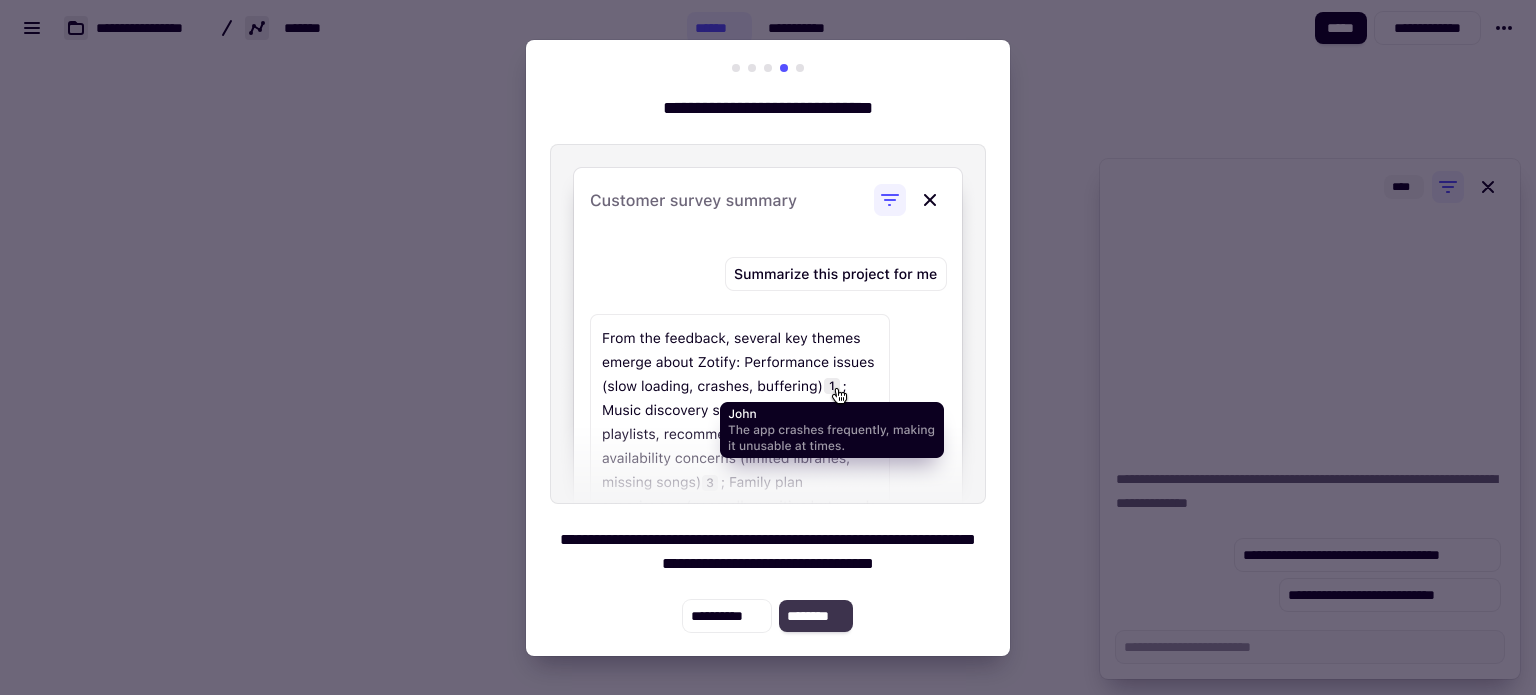 click on "********" 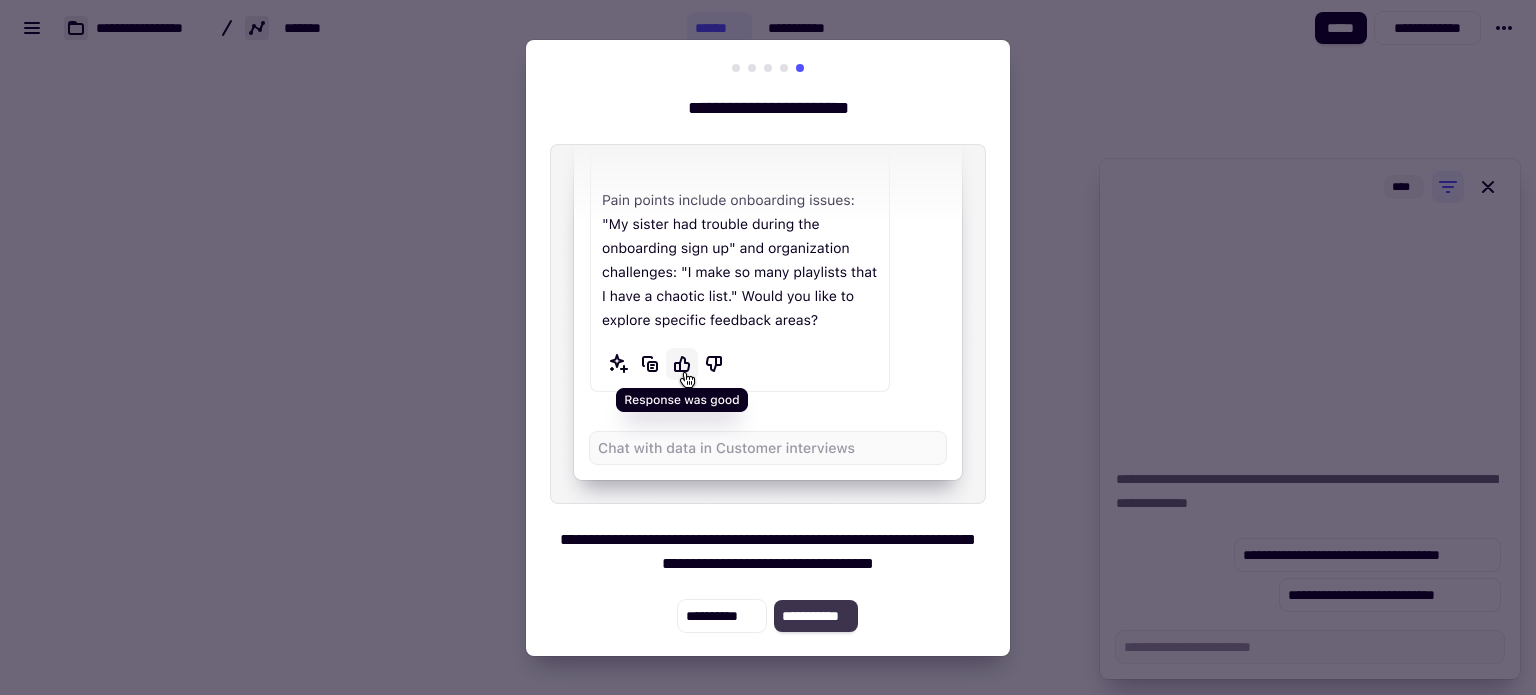 click on "**********" 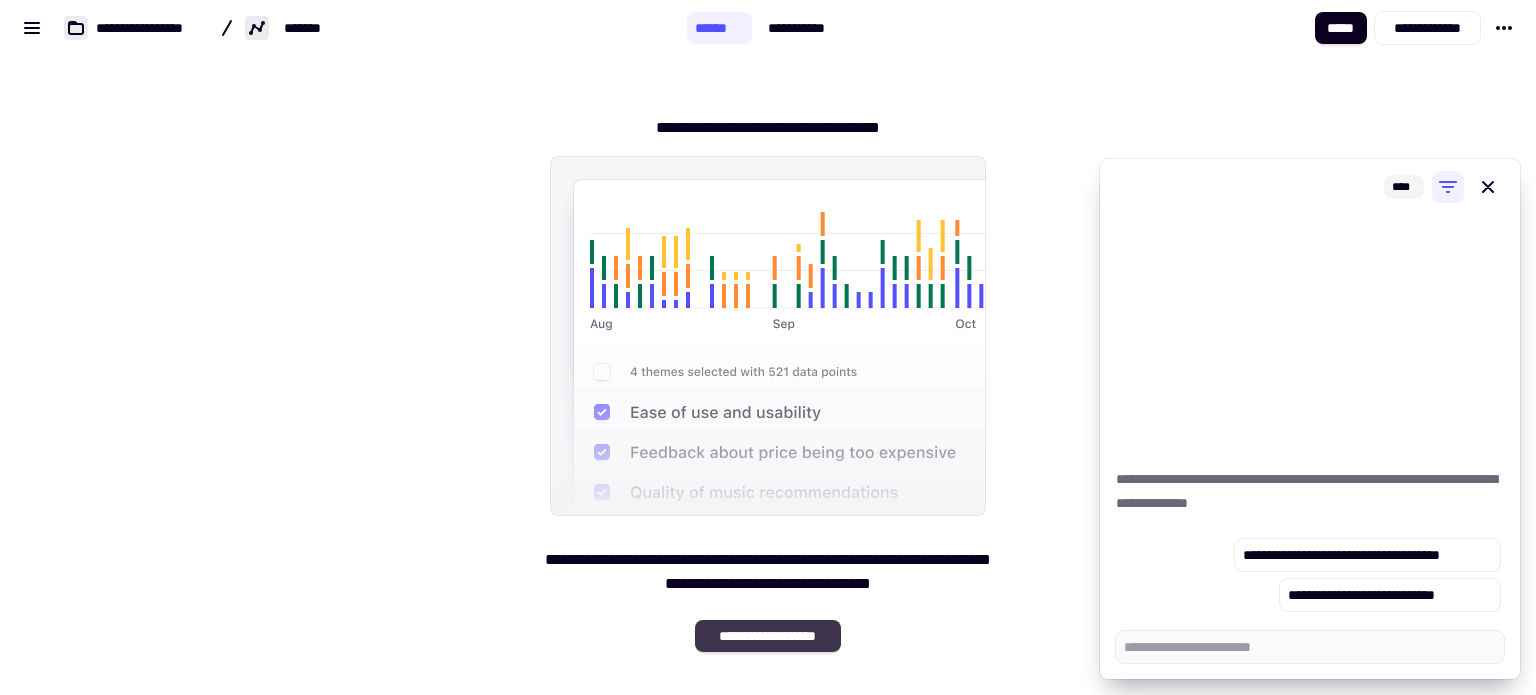 click on "**********" 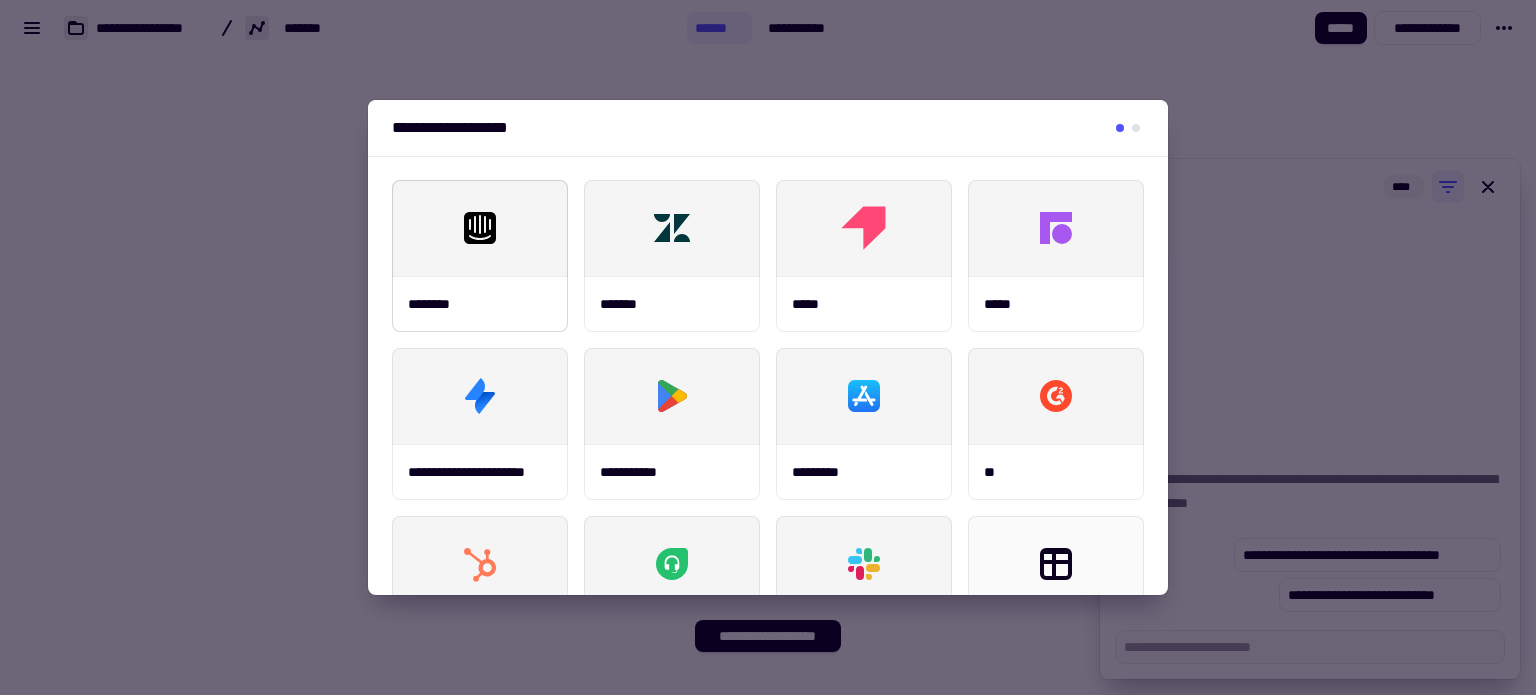 click 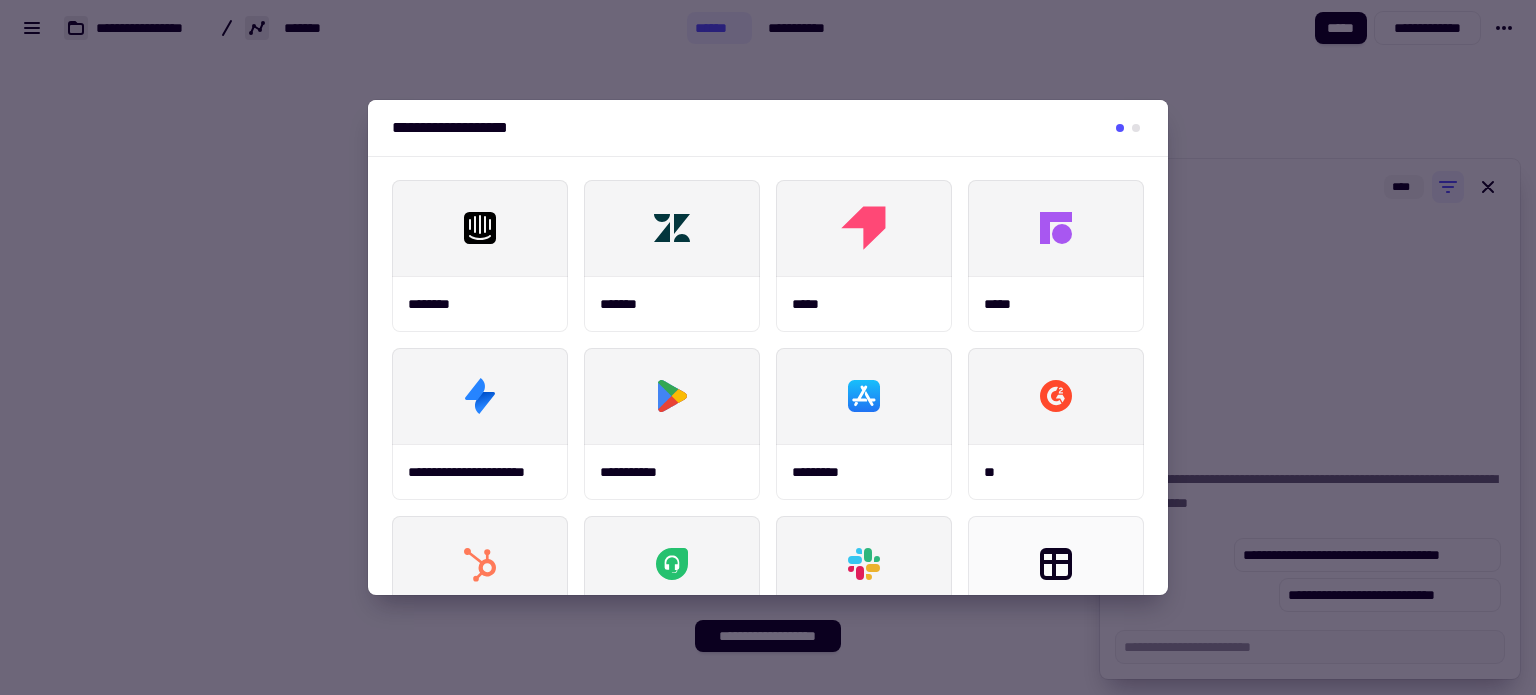 type on "*" 